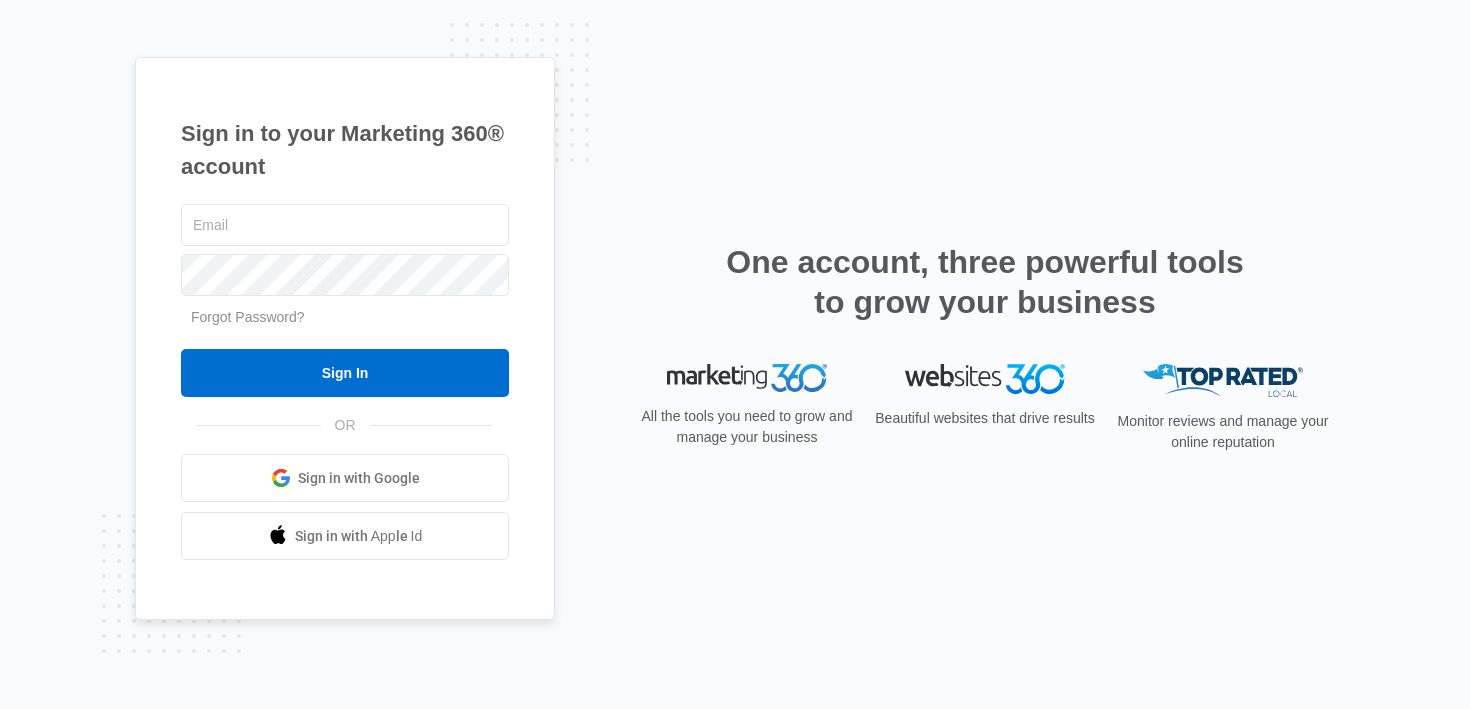 scroll, scrollTop: 0, scrollLeft: 0, axis: both 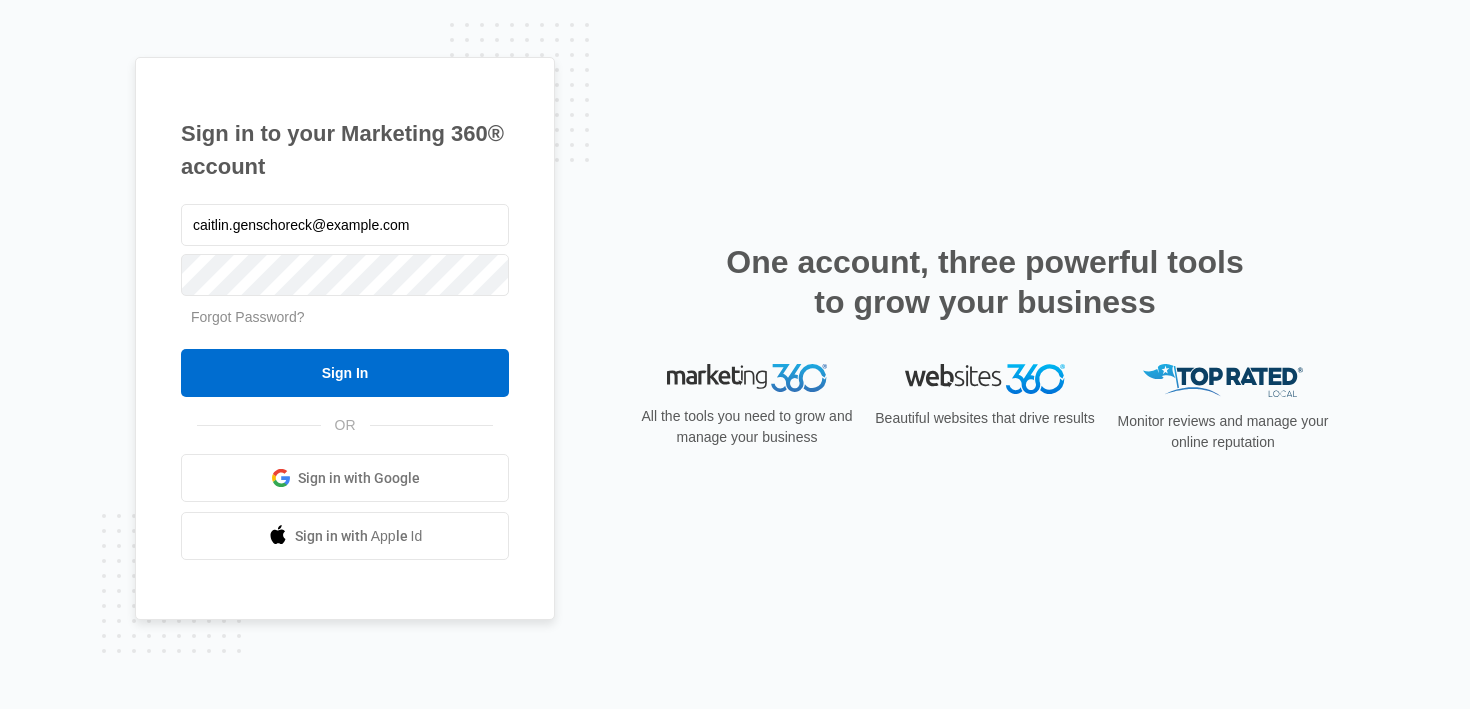 click on "caitlin.genschoreck@madwire.com
Forgot Password?
Sign In" at bounding box center [345, 299] 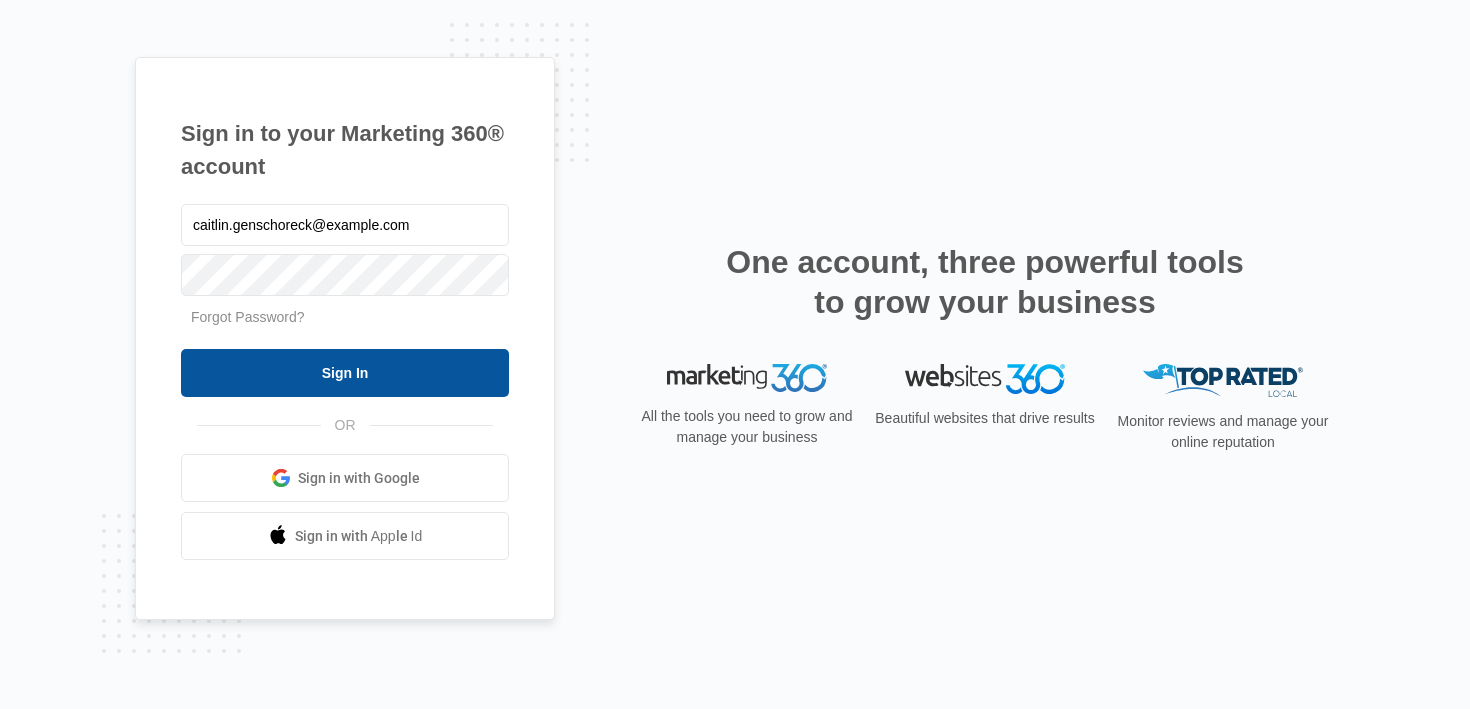 click on "Sign In" at bounding box center [345, 373] 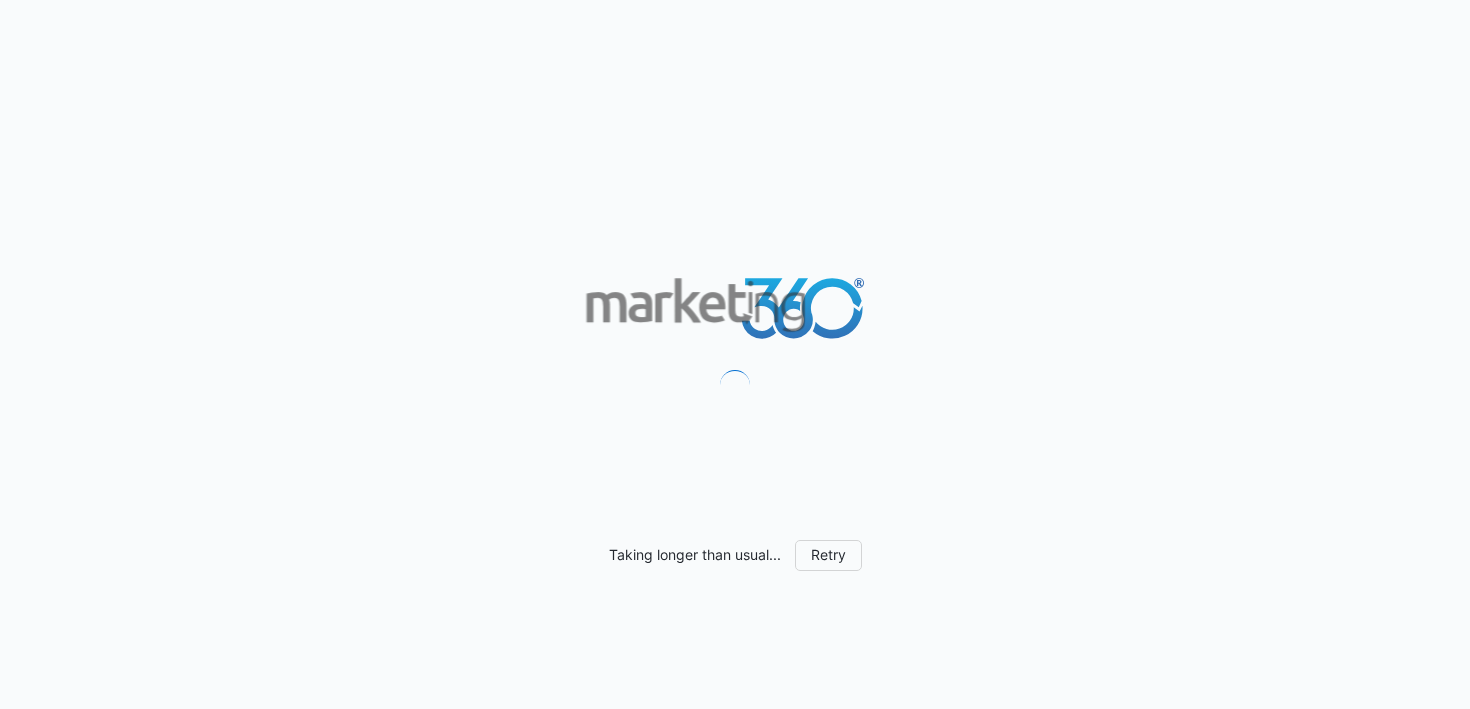 scroll, scrollTop: 0, scrollLeft: 0, axis: both 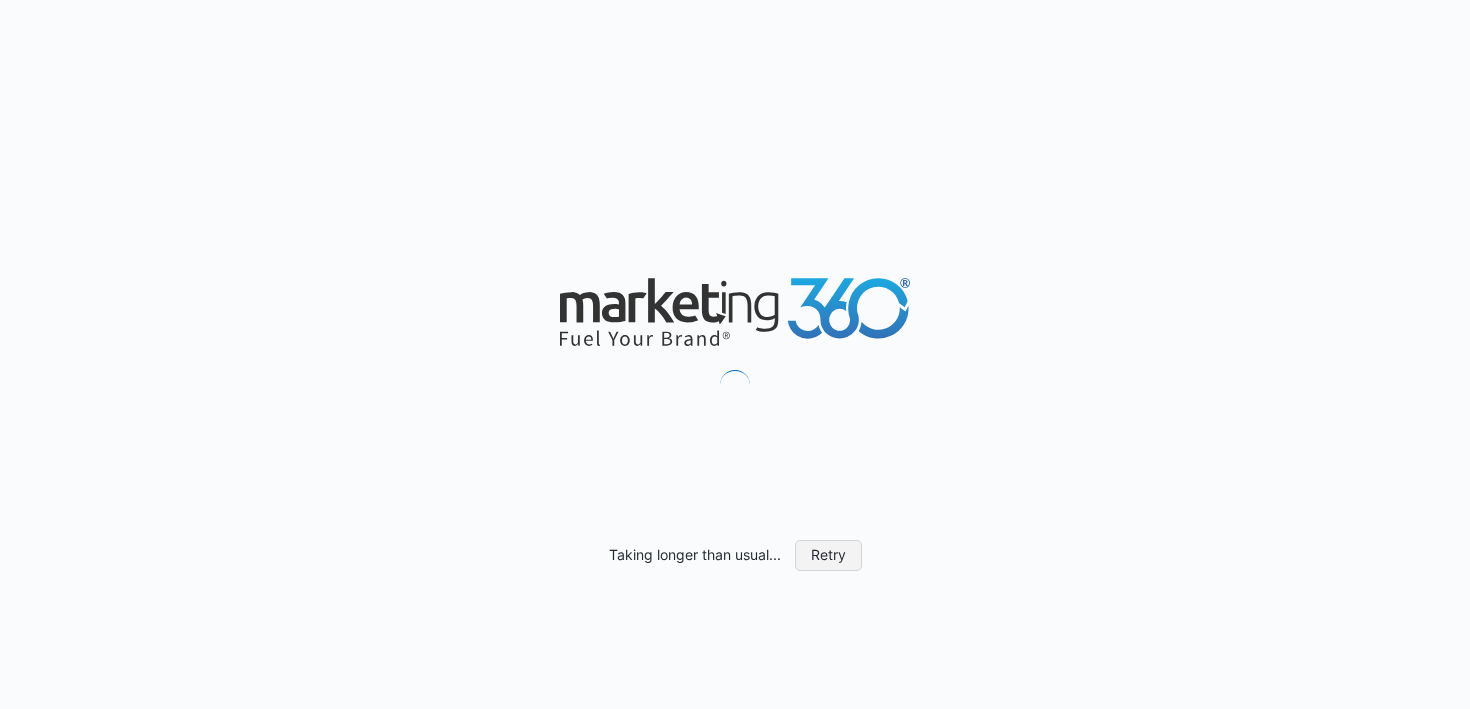 click on "Retry" at bounding box center (828, 555) 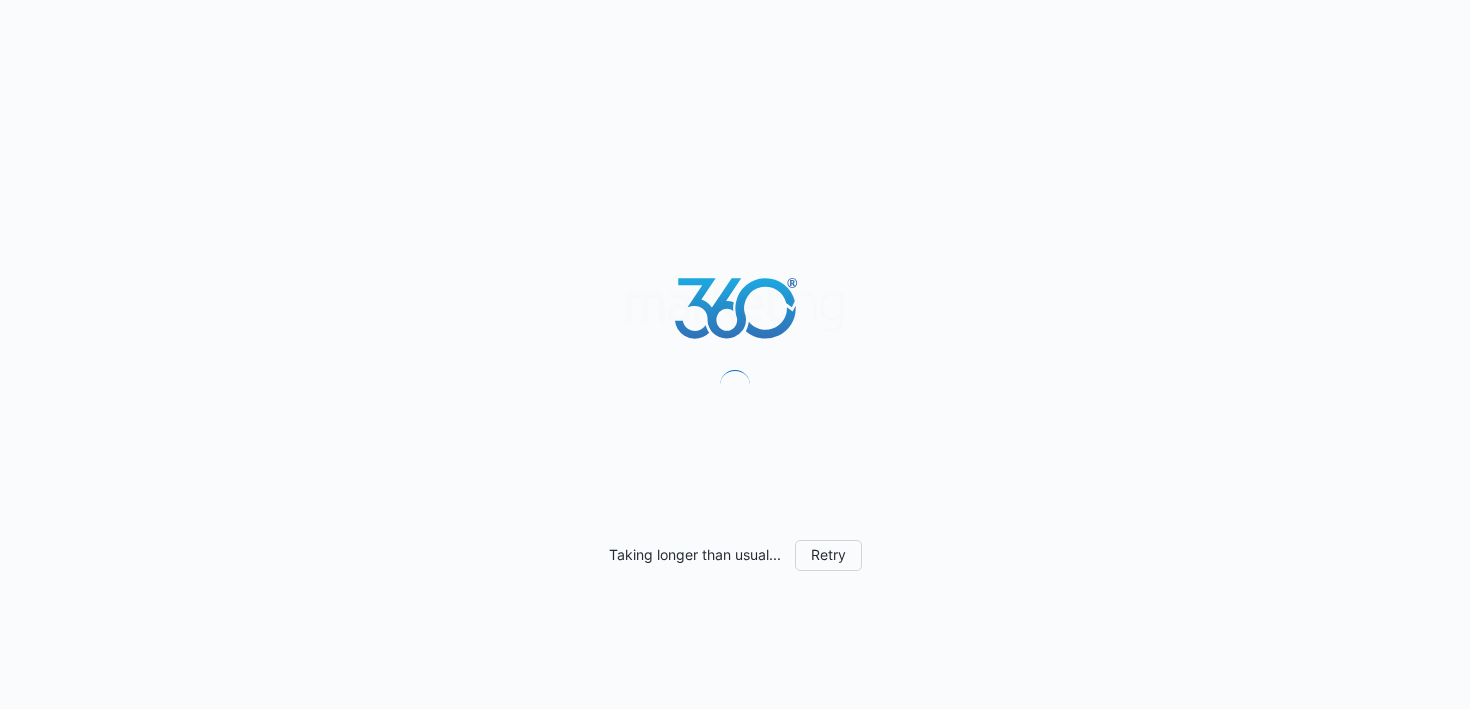 scroll, scrollTop: 0, scrollLeft: 0, axis: both 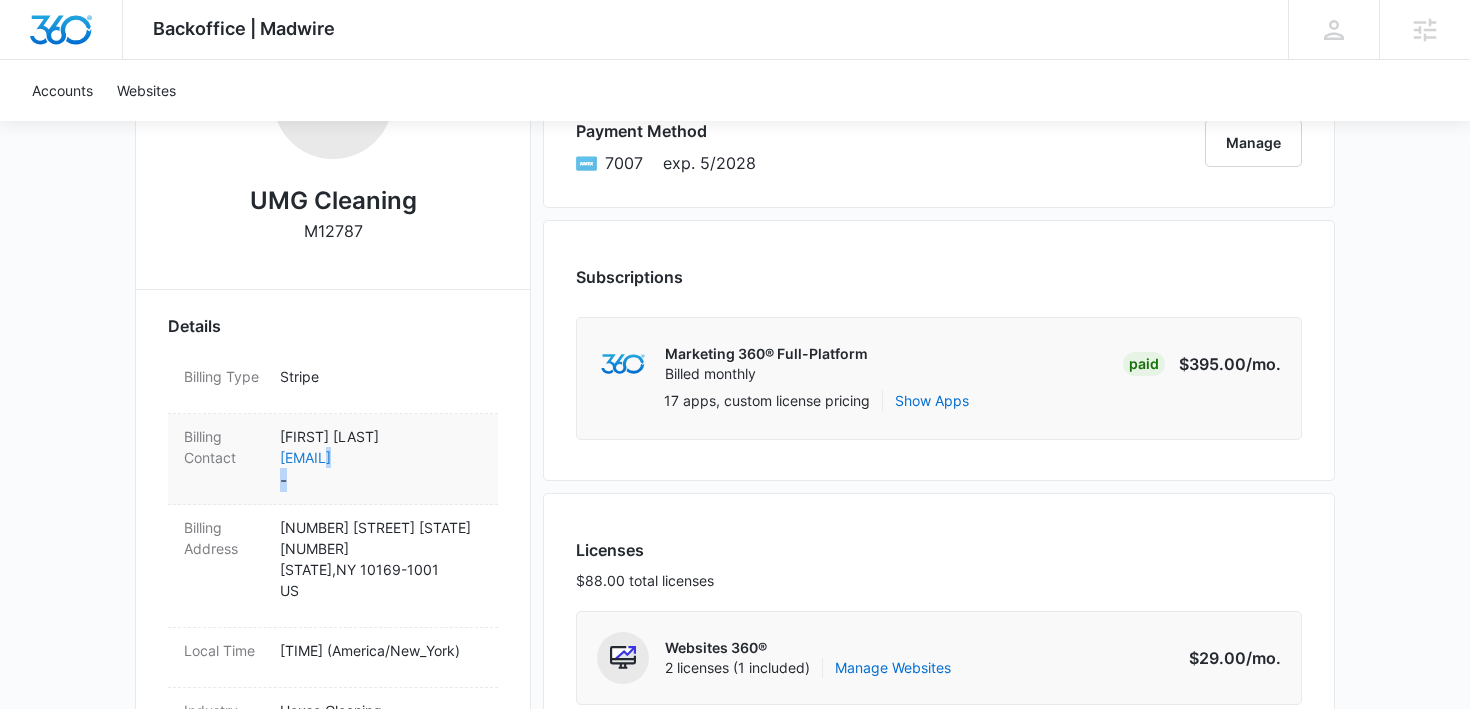 drag, startPoint x: 488, startPoint y: 471, endPoint x: 329, endPoint y: 458, distance: 159.53056 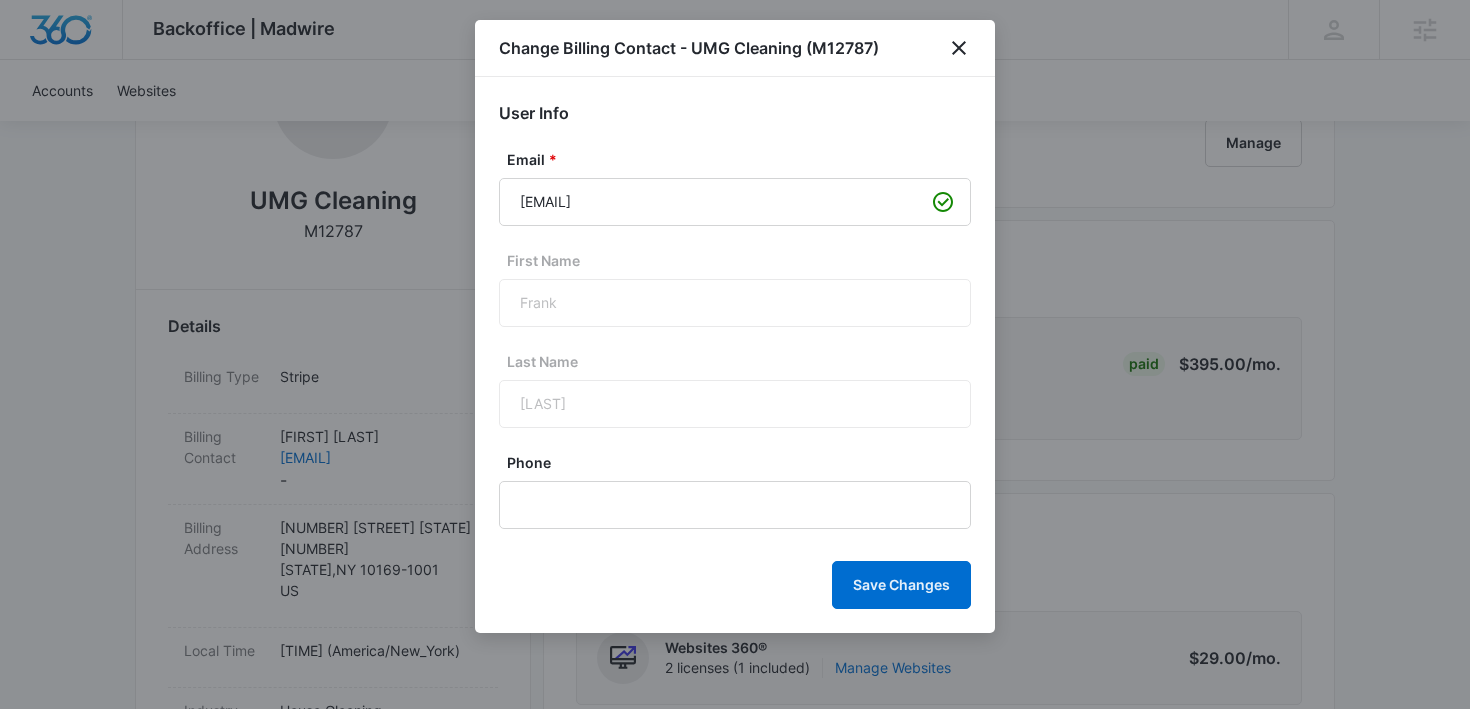 click on "Change Billing Contact - UMG Cleaning (M12787)" at bounding box center (735, 48) 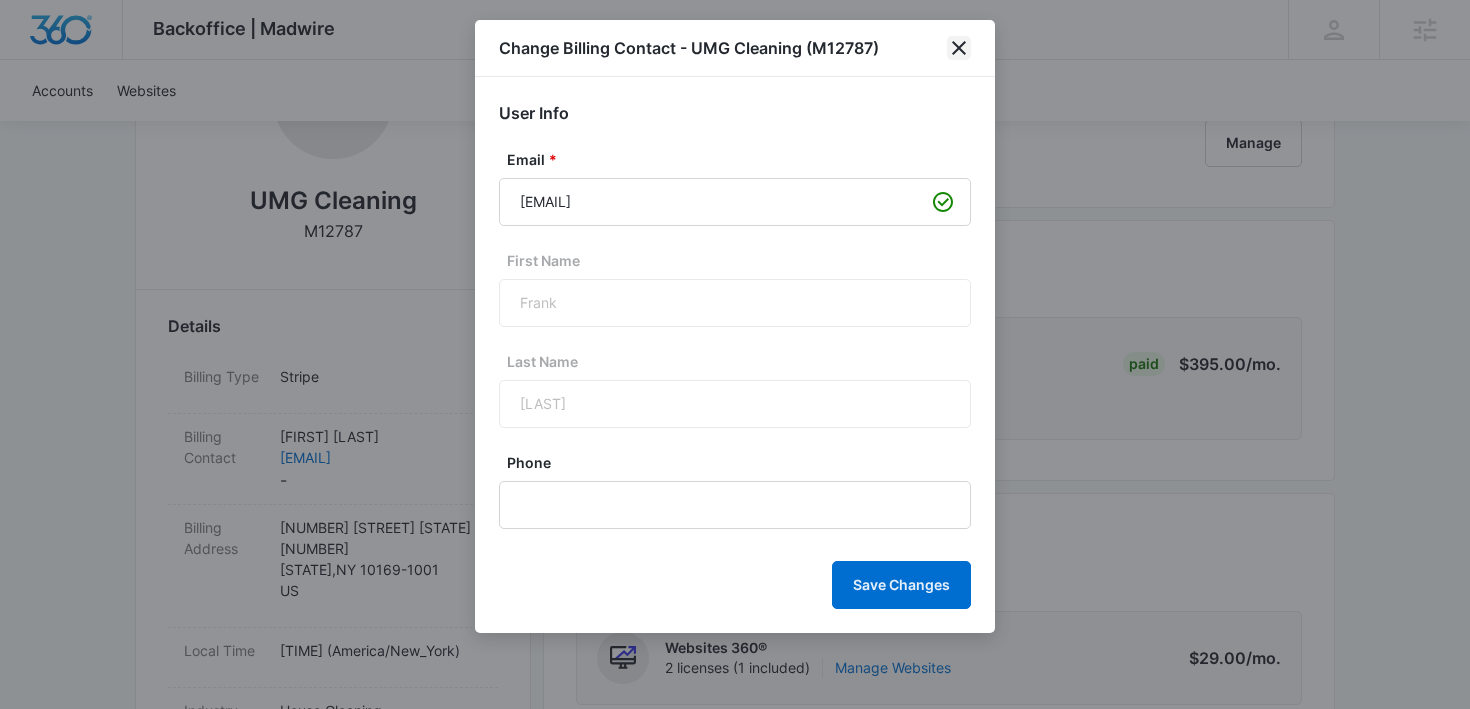click 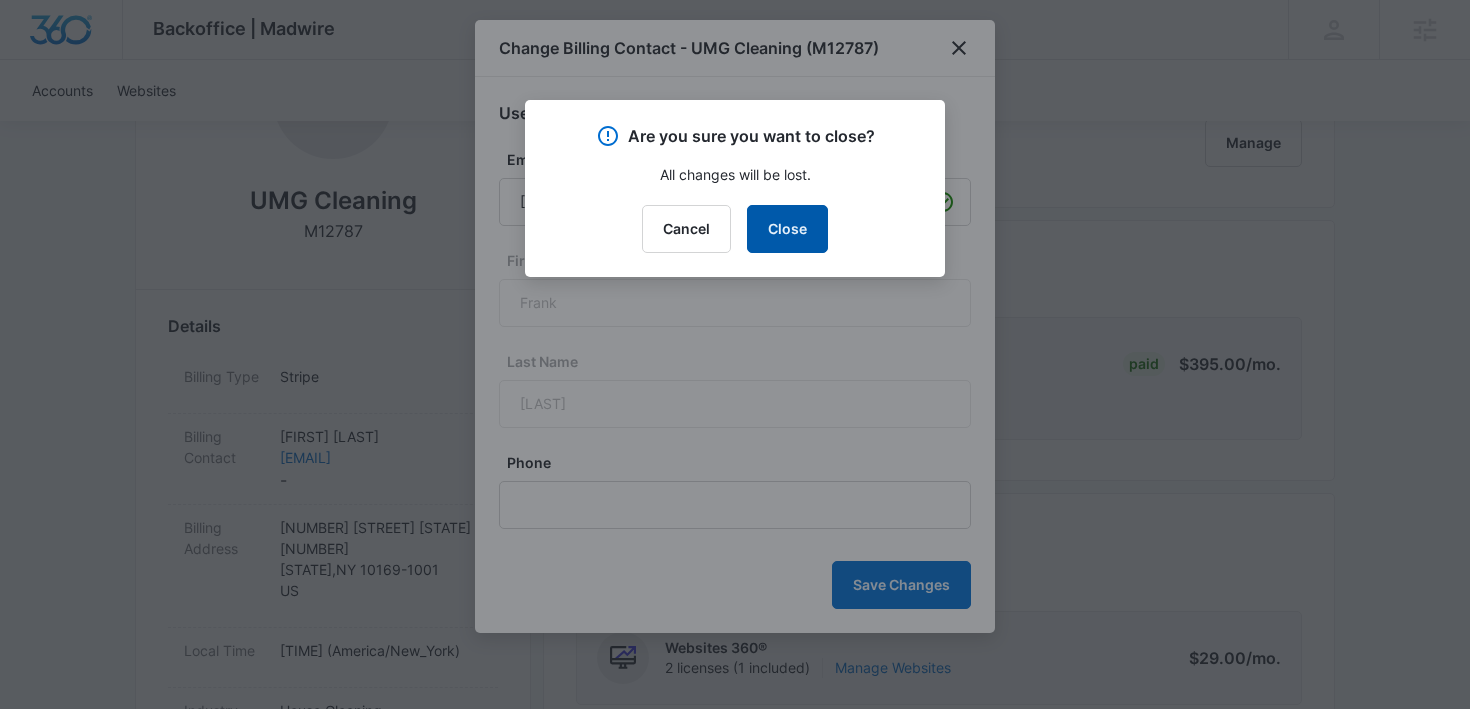 click on "Close" at bounding box center [787, 229] 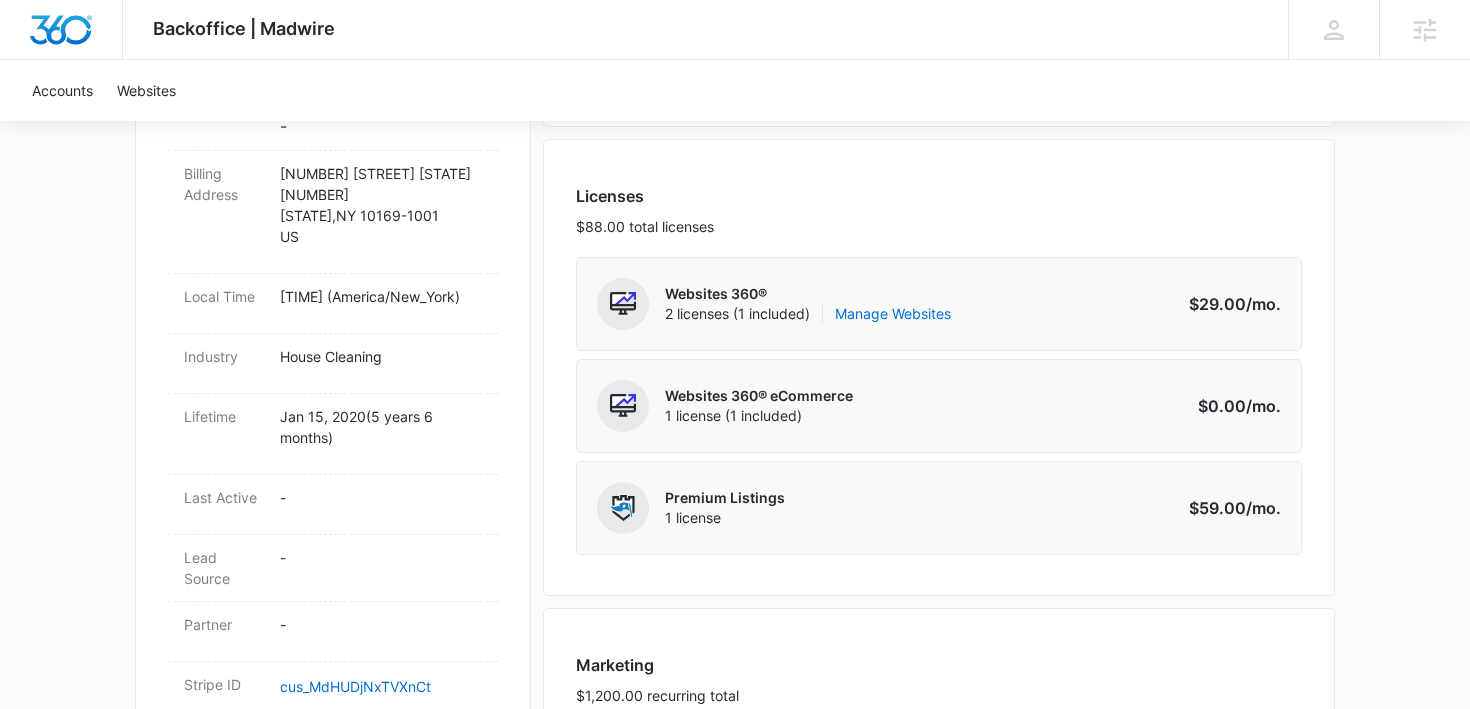 scroll, scrollTop: 0, scrollLeft: 0, axis: both 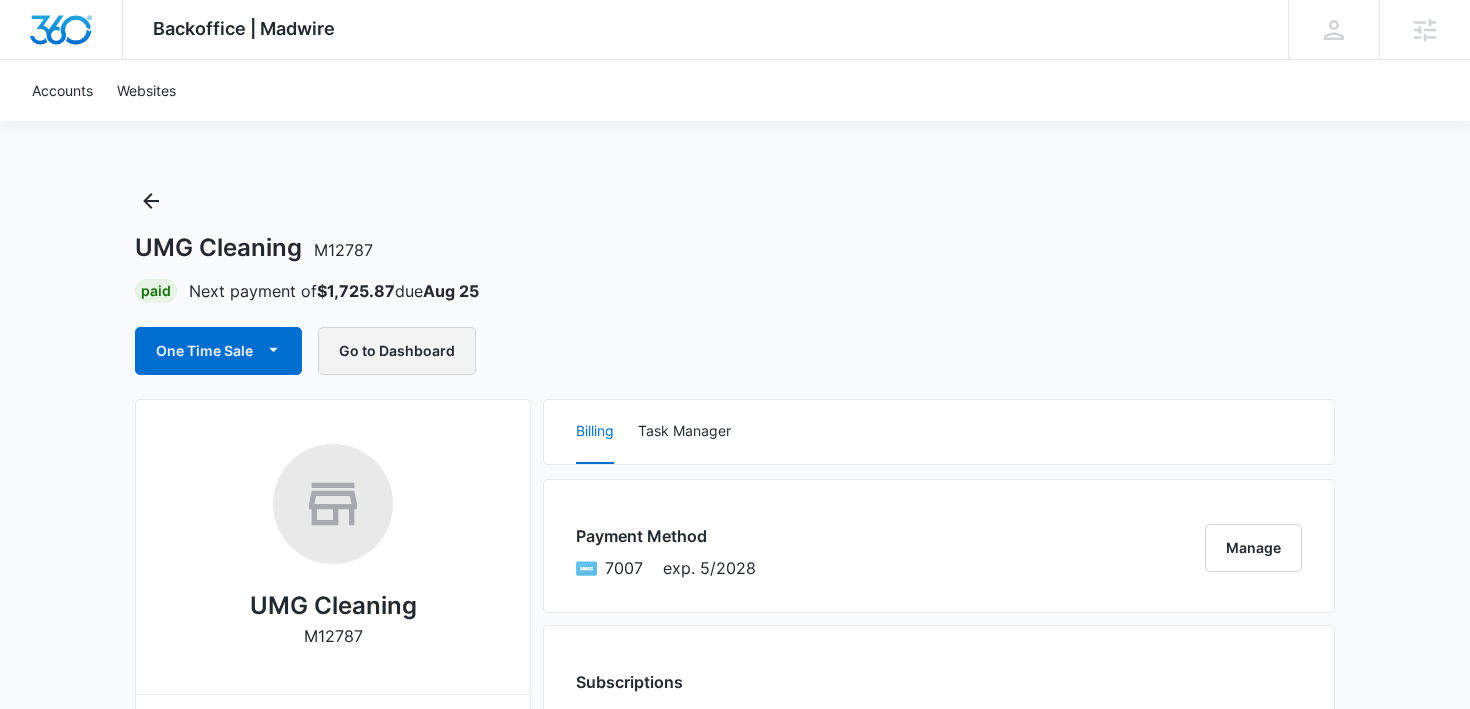 click on "Go to Dashboard" at bounding box center (397, 351) 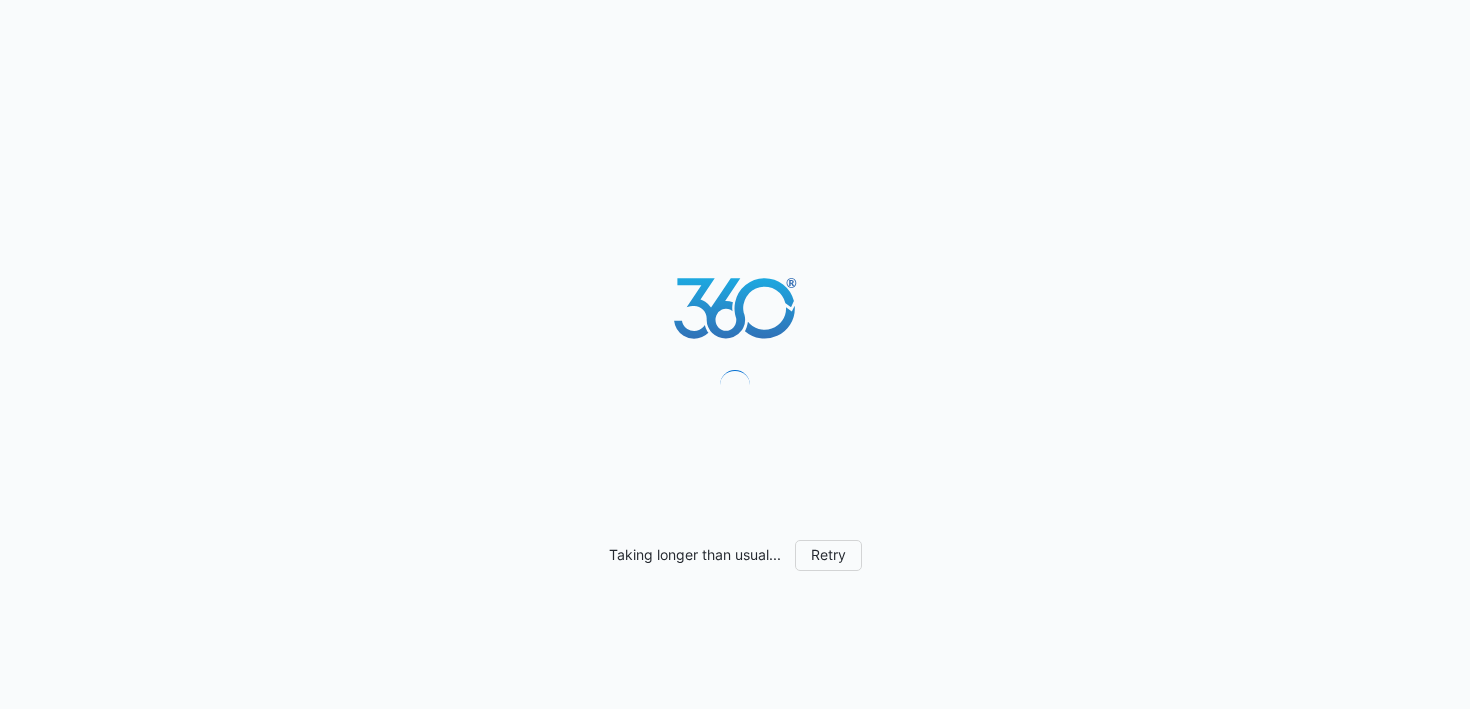 scroll, scrollTop: 0, scrollLeft: 0, axis: both 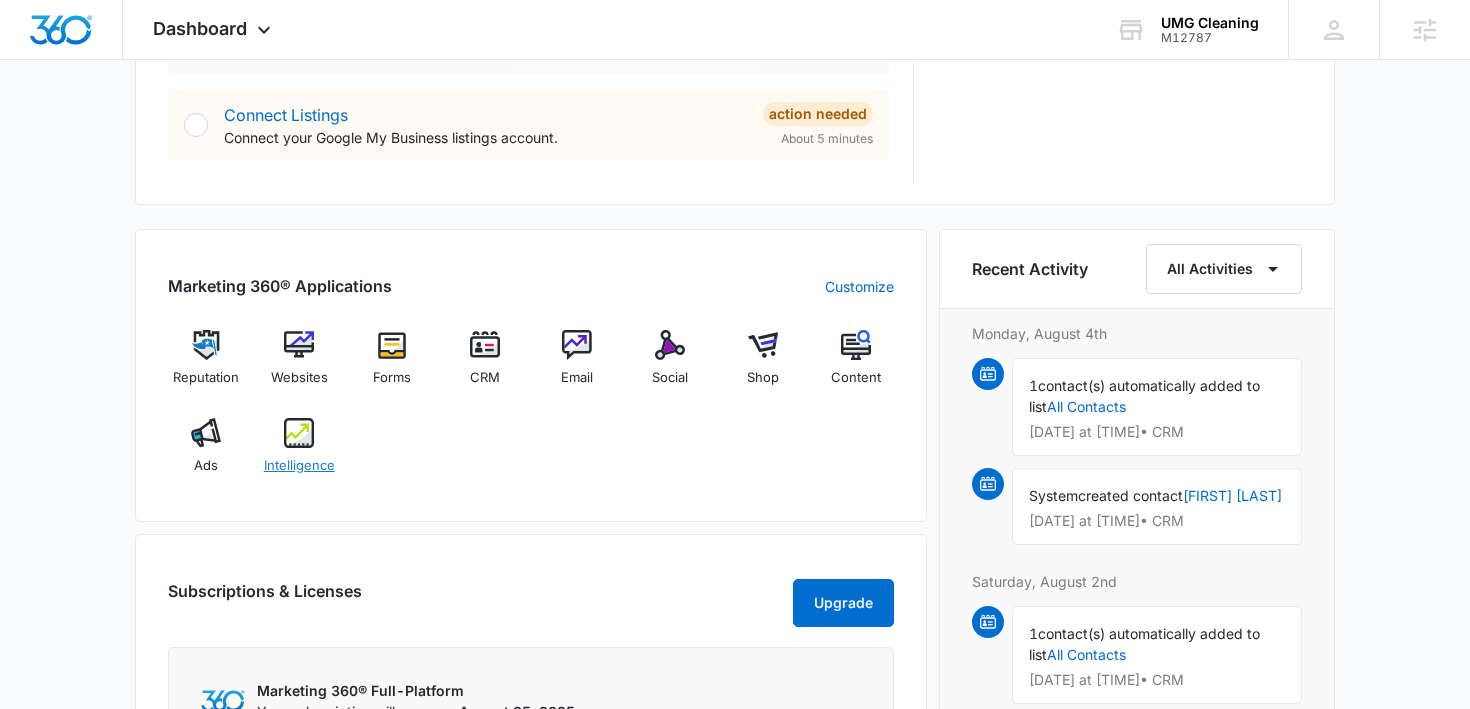 click on "Intelligence" at bounding box center [299, 466] 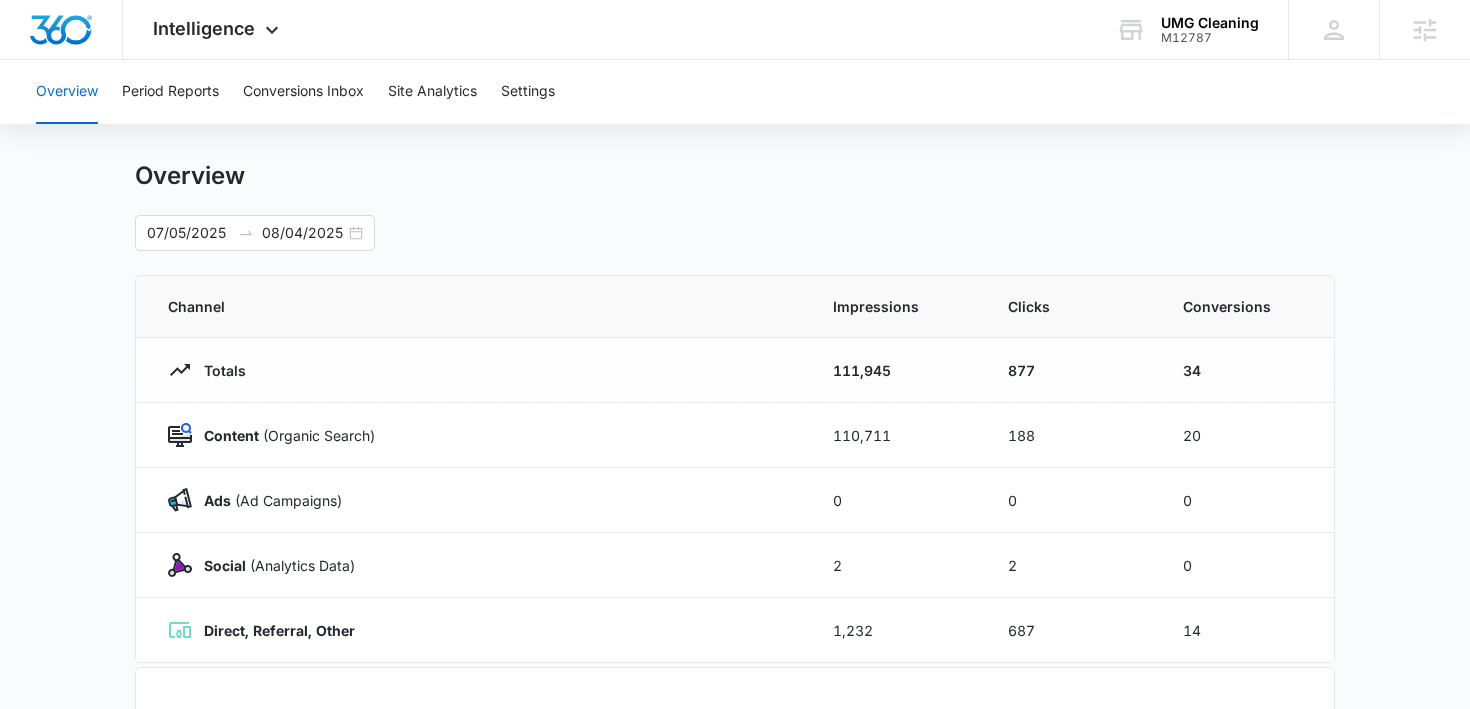 scroll, scrollTop: 47, scrollLeft: 0, axis: vertical 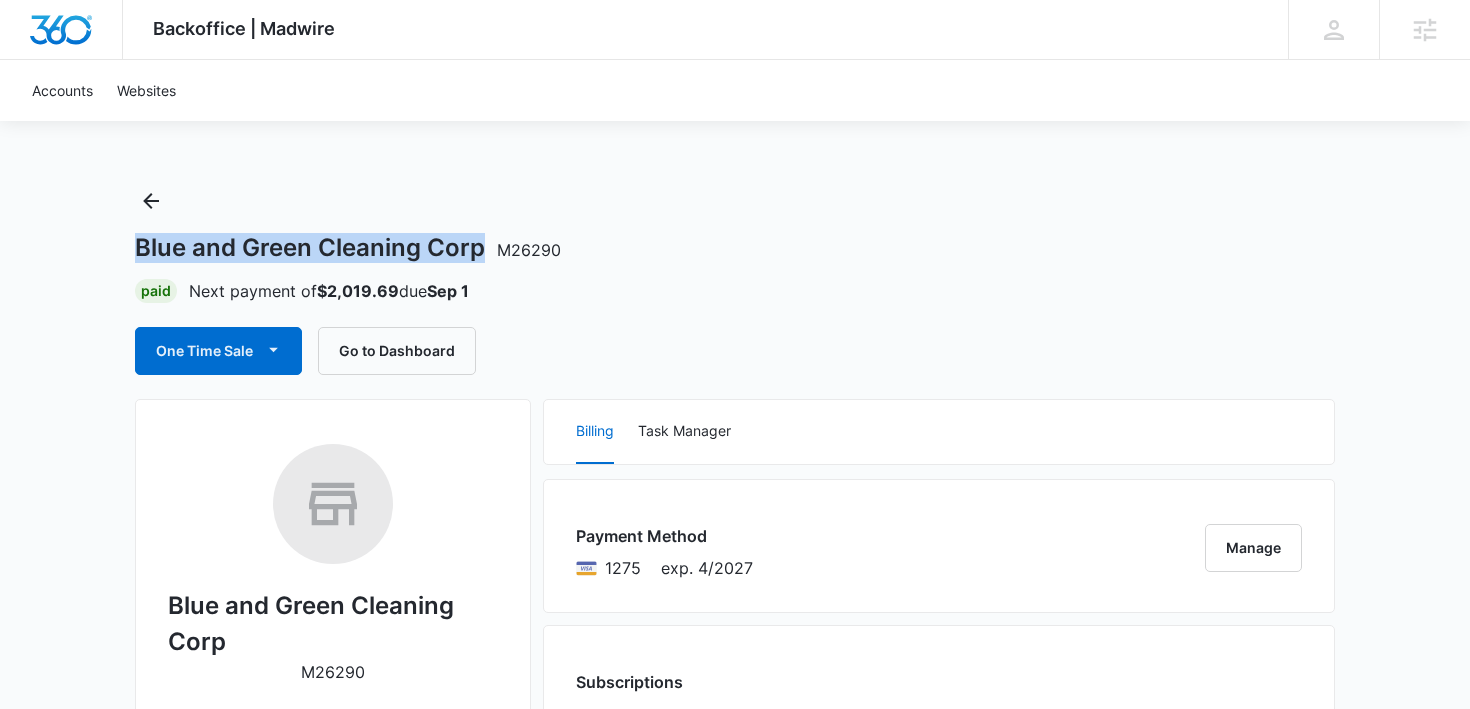 drag, startPoint x: 137, startPoint y: 251, endPoint x: 486, endPoint y: 249, distance: 349.00574 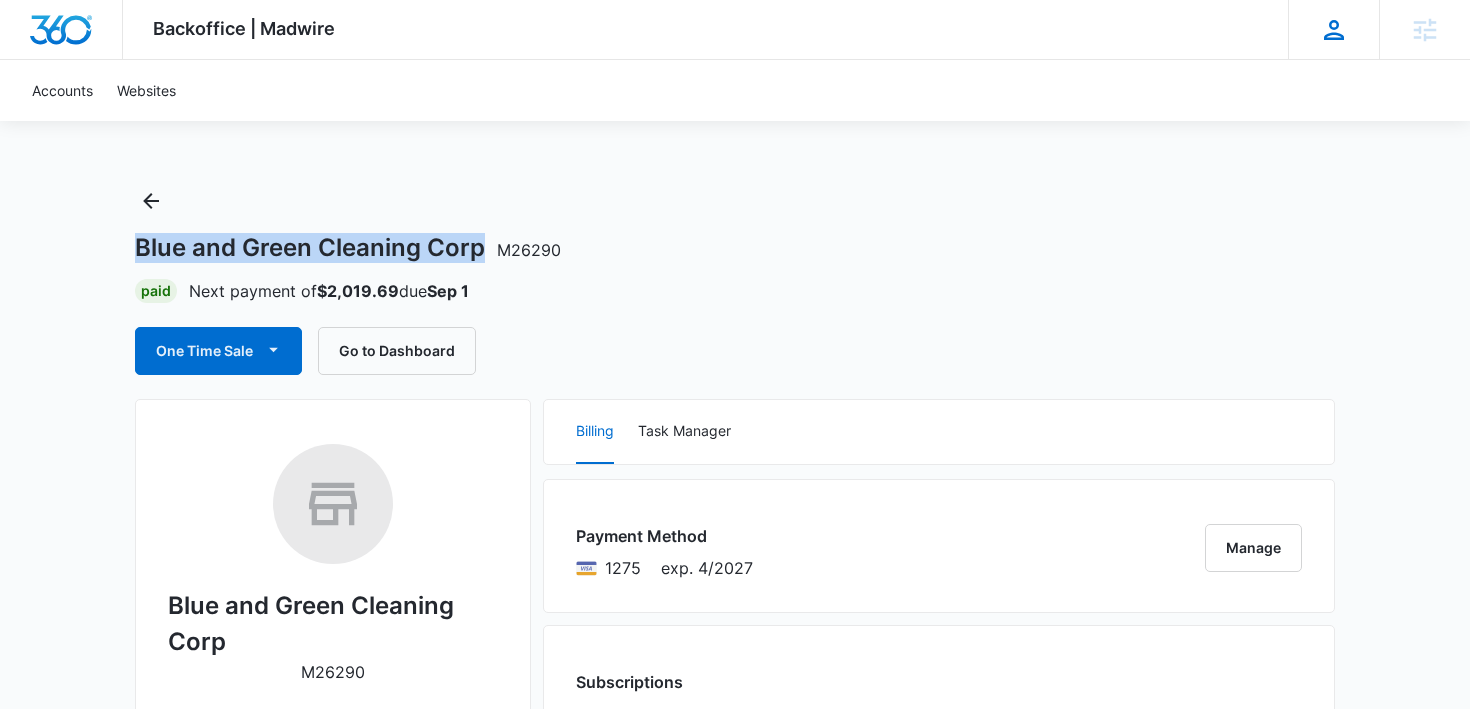 copy on "Blue and Green Cleaning Corp" 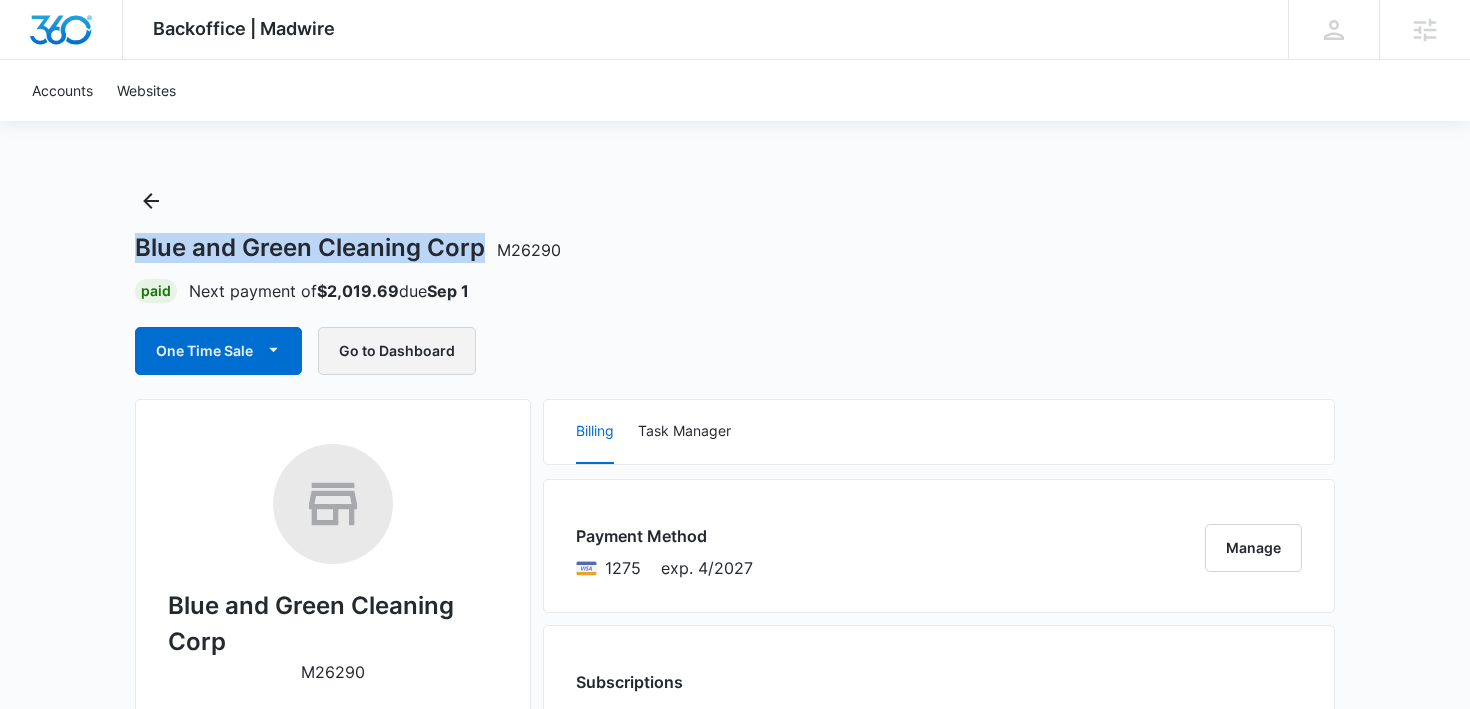 click on "Go to Dashboard" at bounding box center (397, 351) 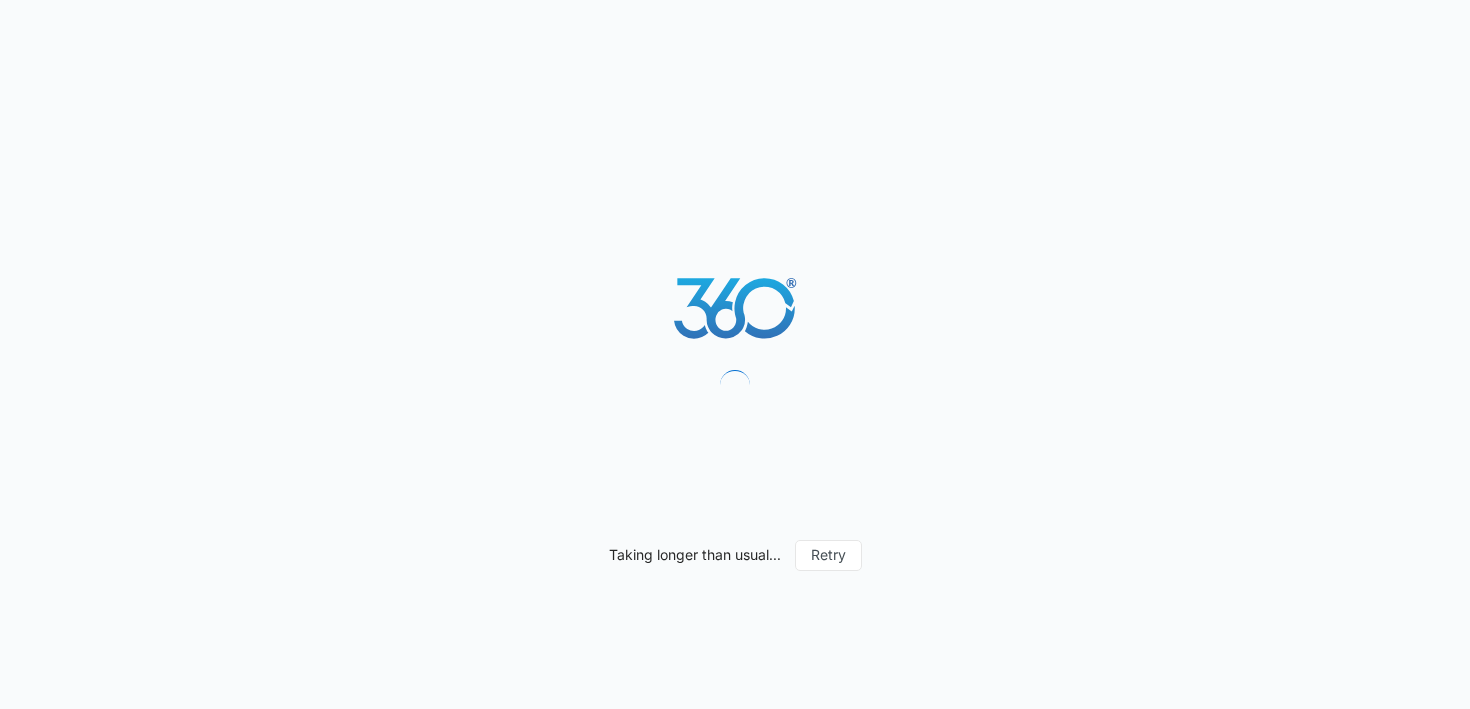 scroll, scrollTop: 0, scrollLeft: 0, axis: both 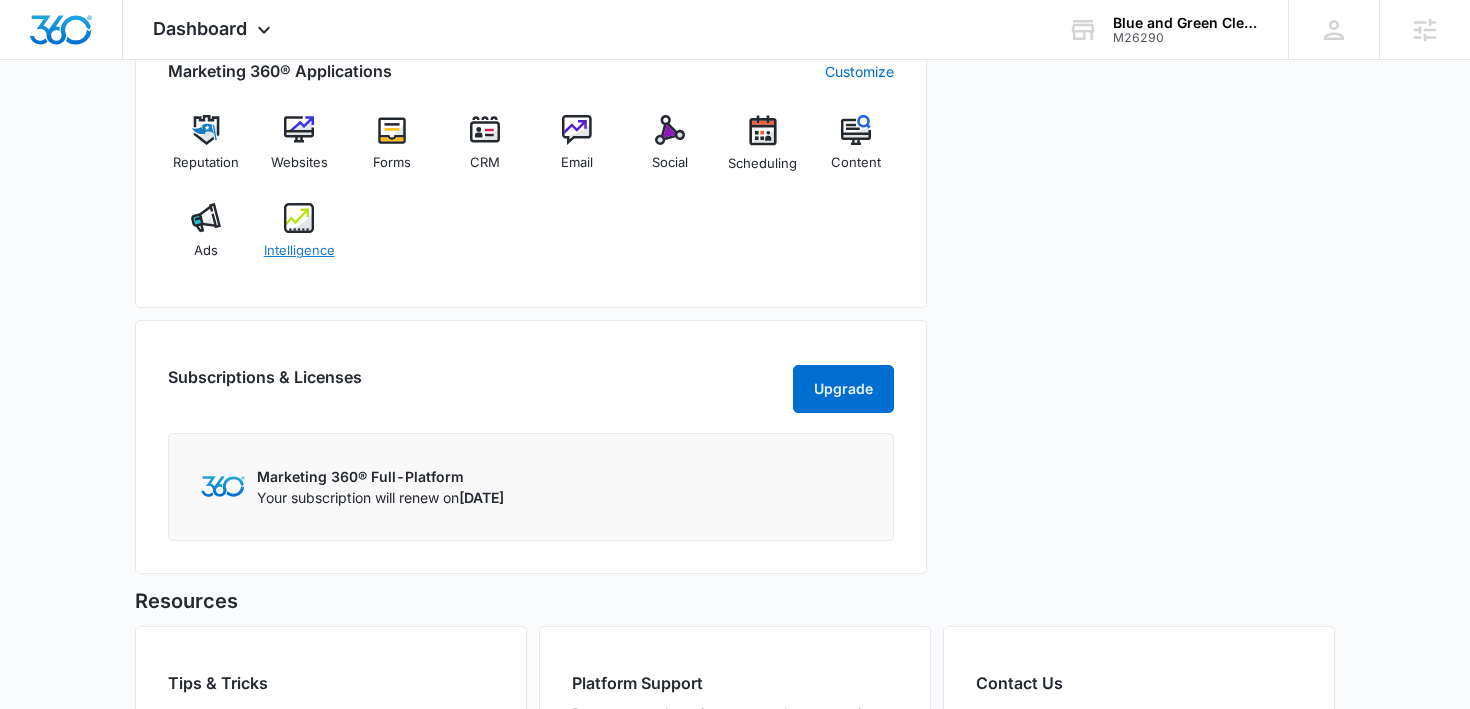 click on "Intelligence" at bounding box center [299, 251] 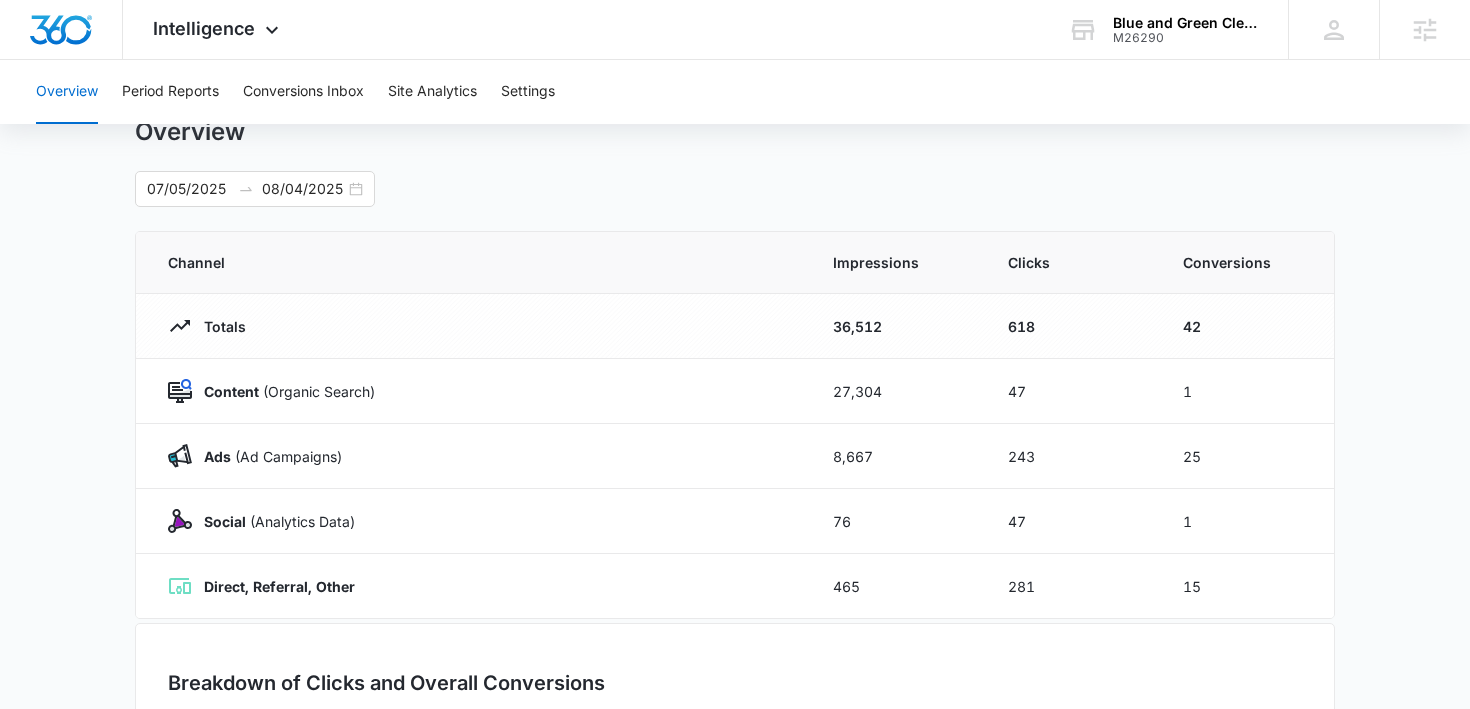 scroll, scrollTop: 72, scrollLeft: 0, axis: vertical 